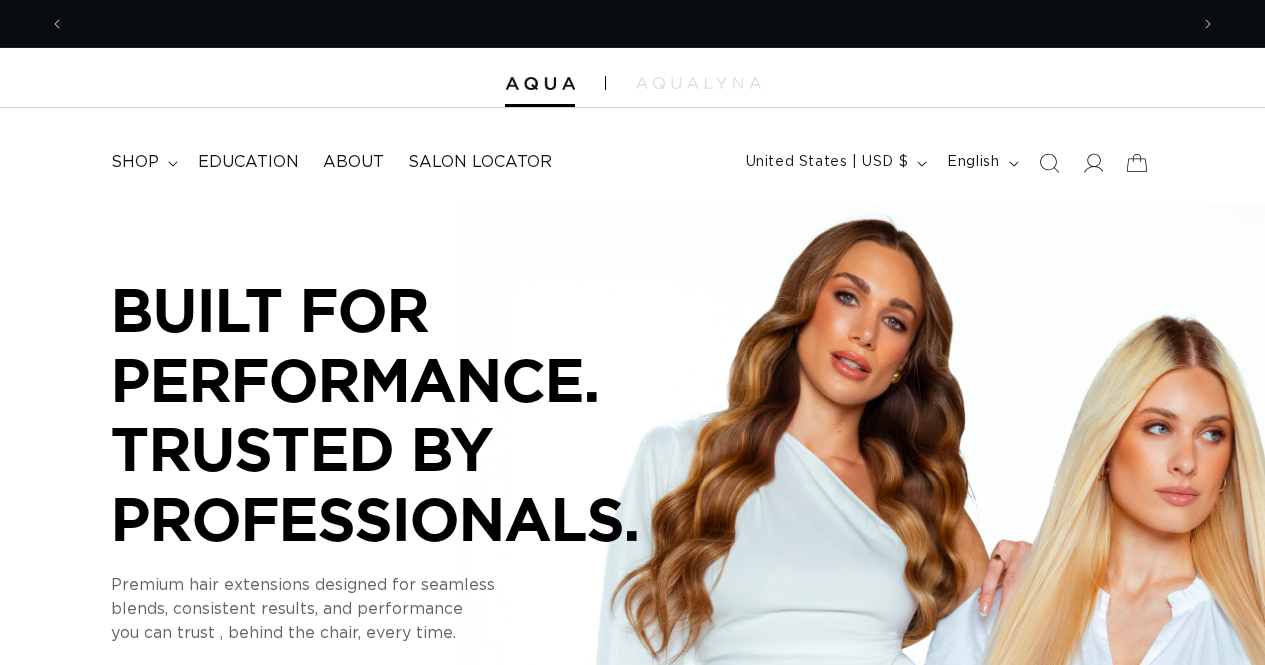 scroll, scrollTop: 0, scrollLeft: 0, axis: both 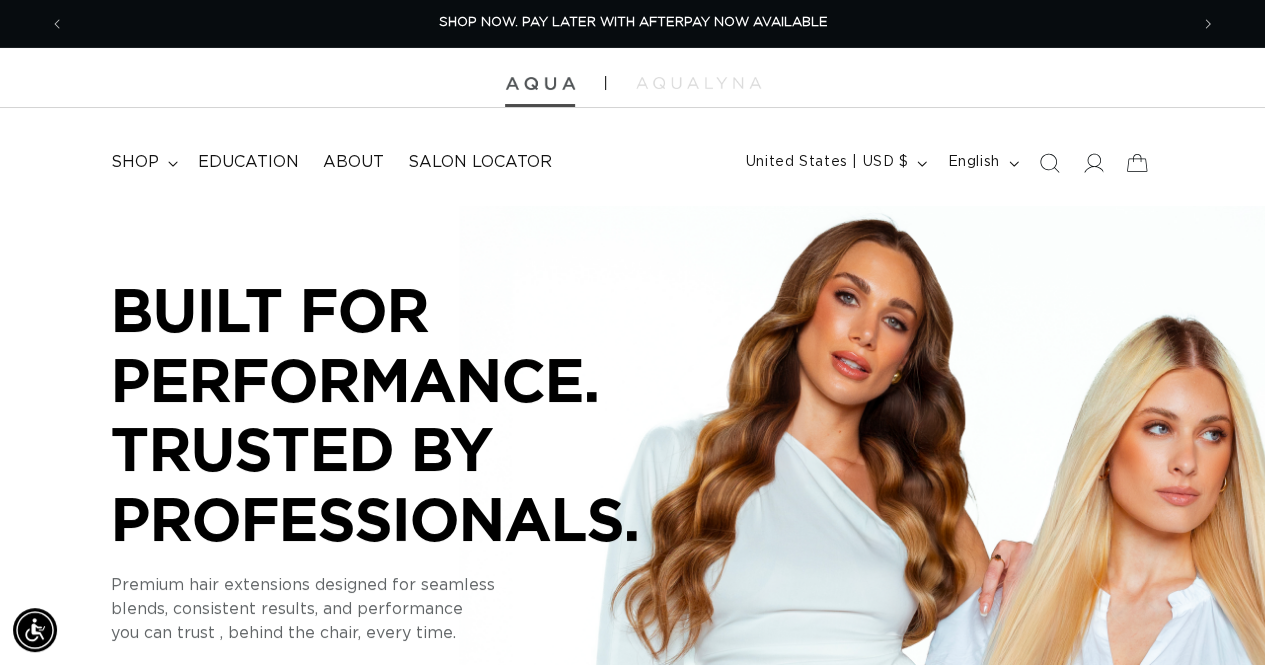click at bounding box center (540, 84) 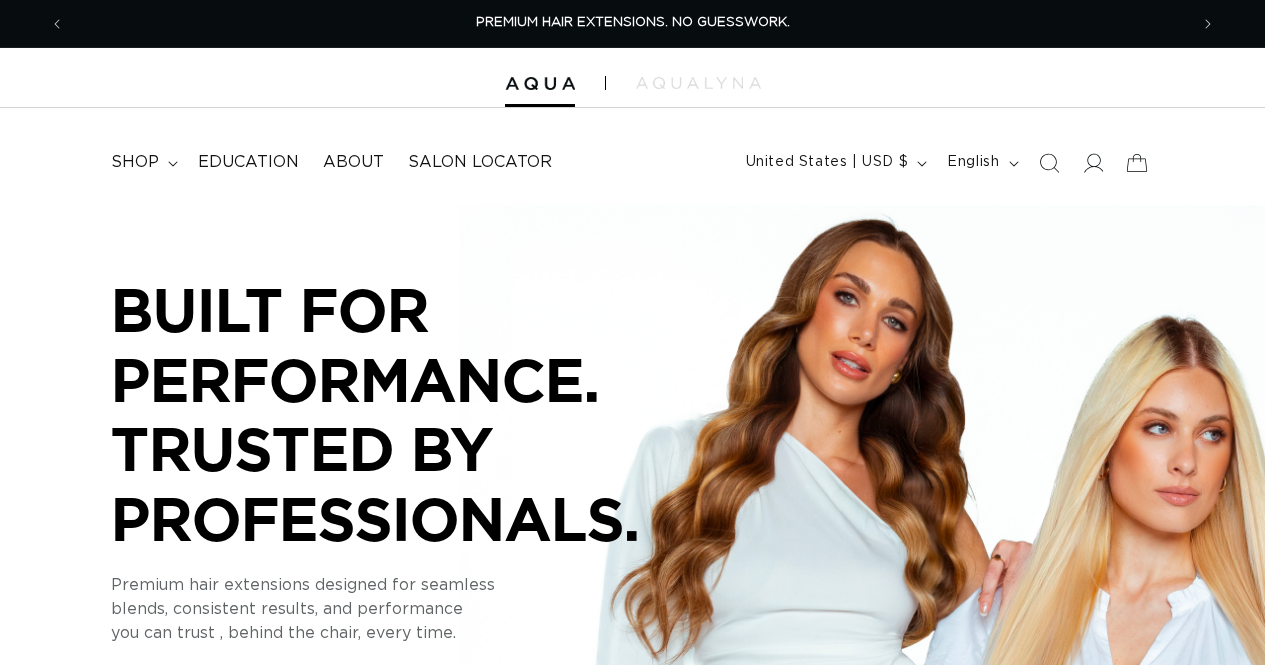 scroll, scrollTop: 0, scrollLeft: 0, axis: both 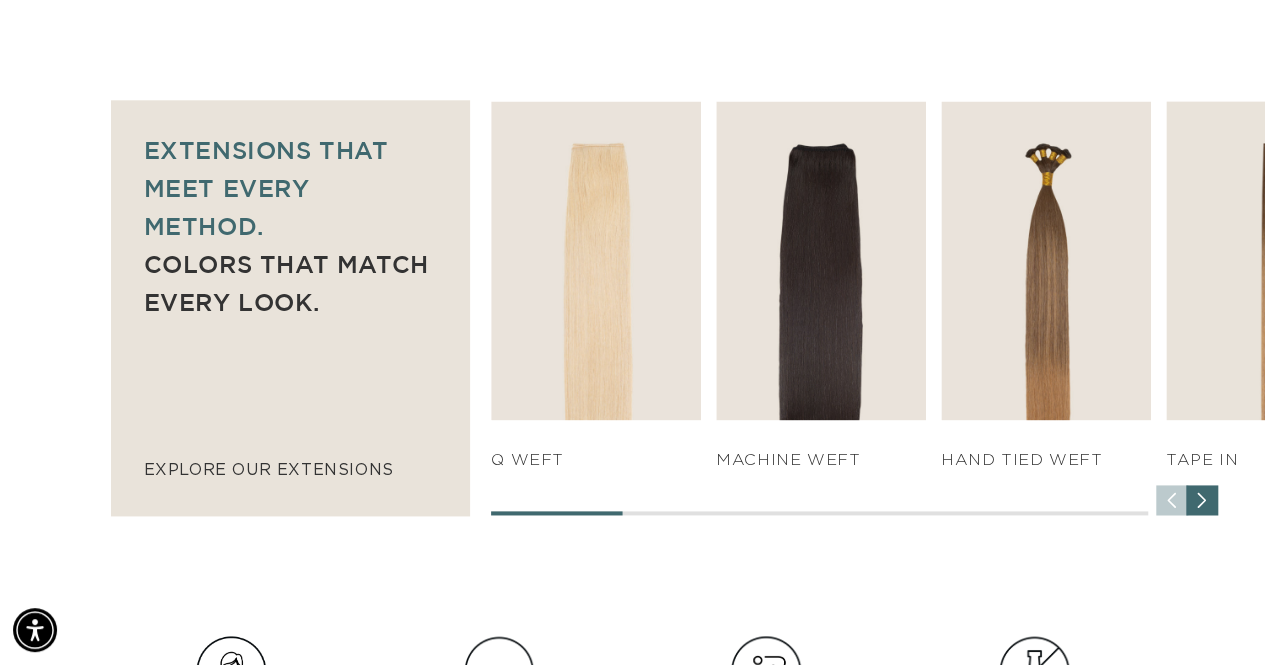 drag, startPoint x: 616, startPoint y: 509, endPoint x: 658, endPoint y: 514, distance: 42.296574 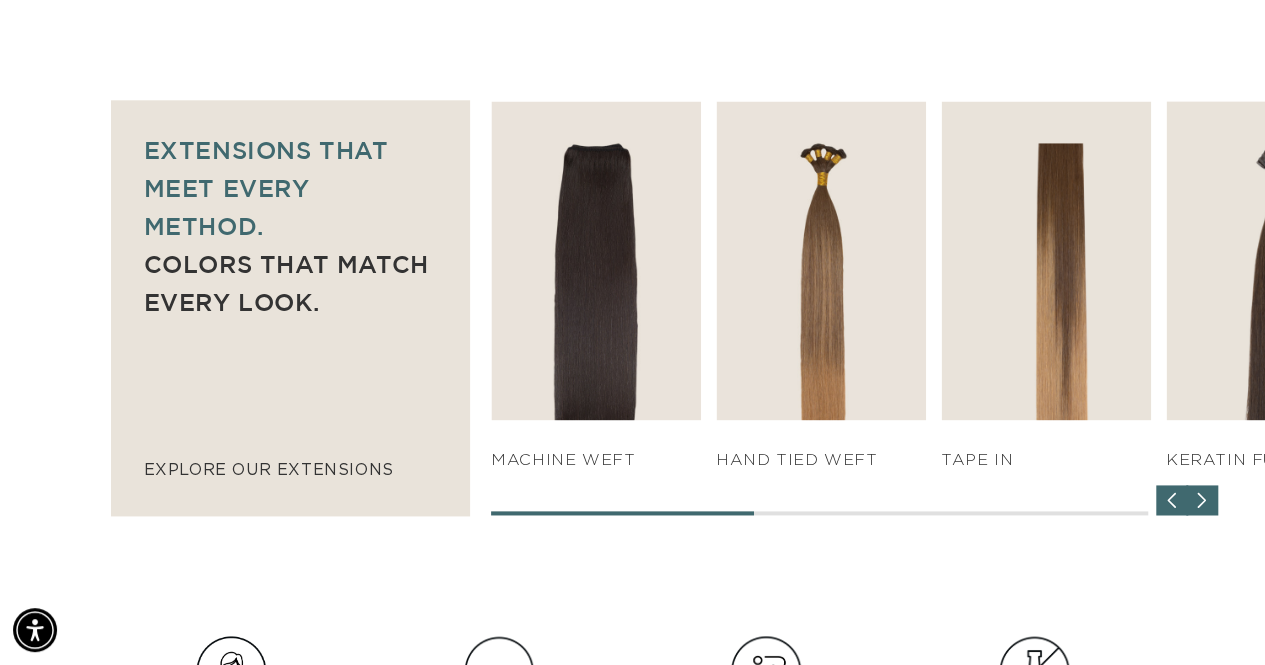 click at bounding box center (1202, 501) 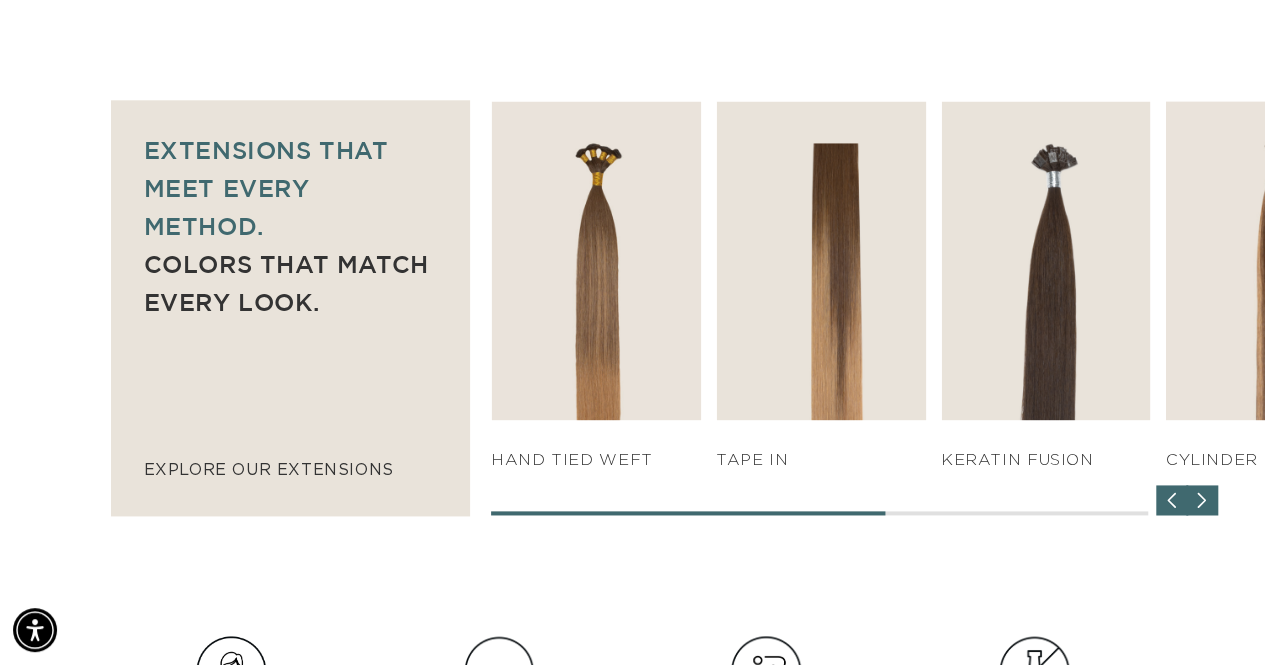 click at bounding box center [1202, 501] 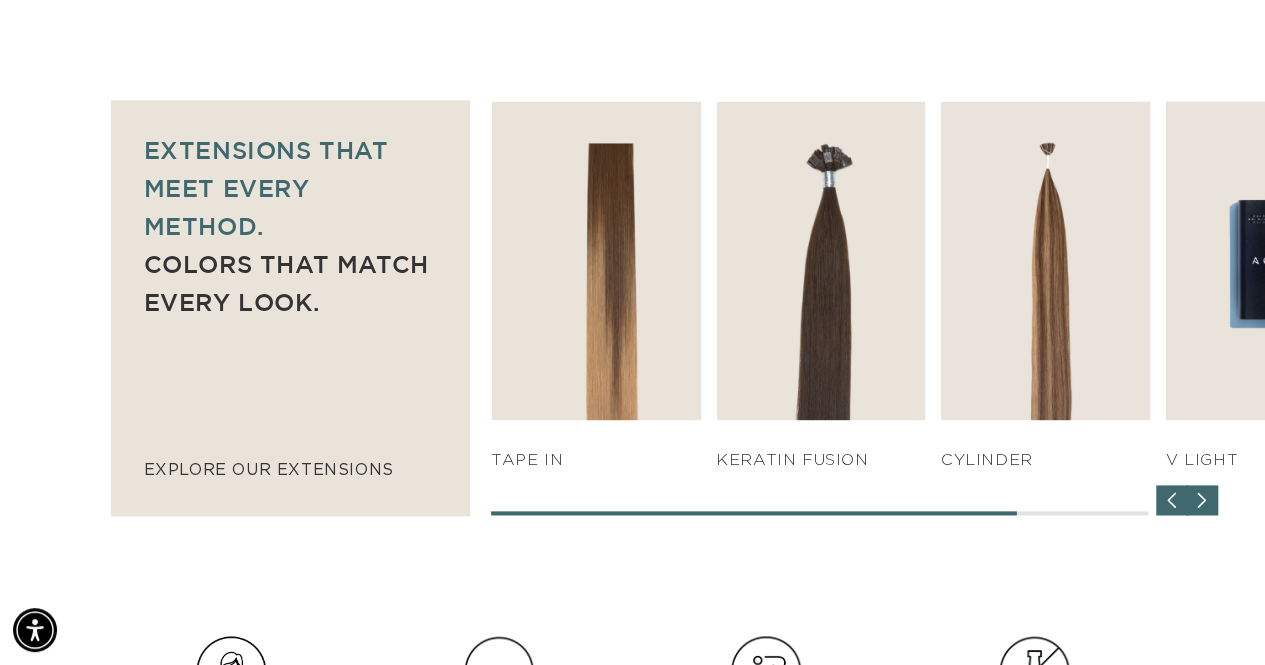 scroll, scrollTop: 0, scrollLeft: 1122, axis: horizontal 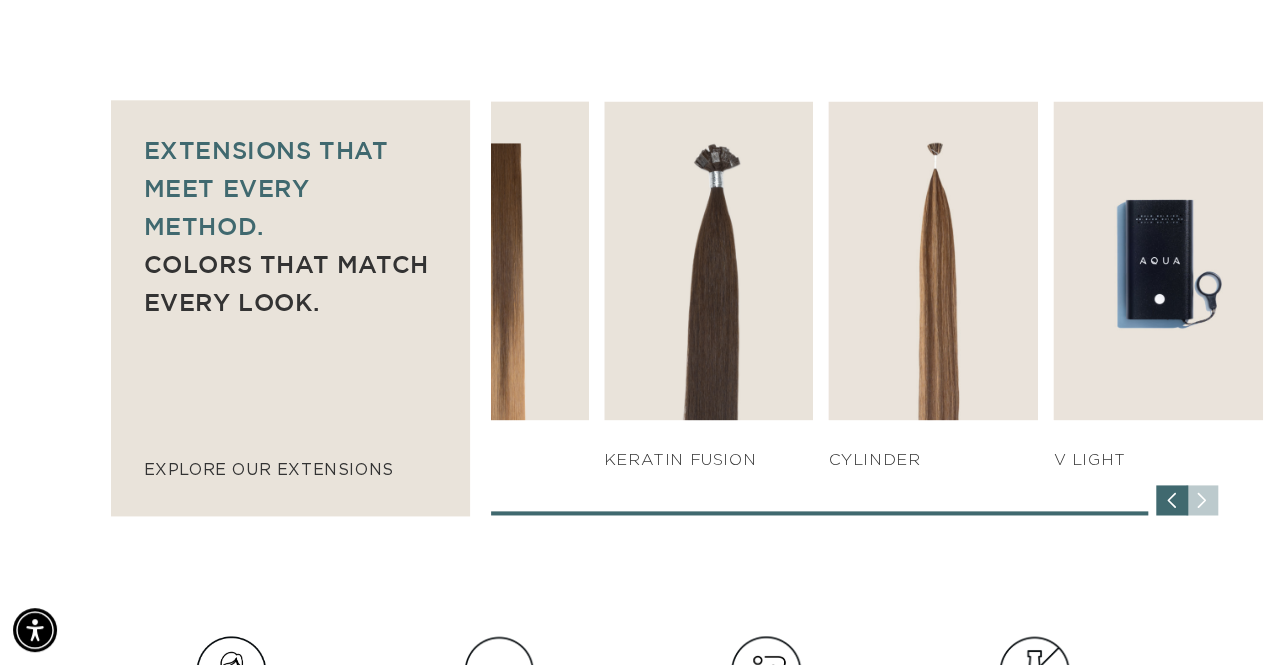 click on "SHOP NOW
q weft
SHOP NOW
Machine Weft SHOP NOW" at bounding box center (877, 308) 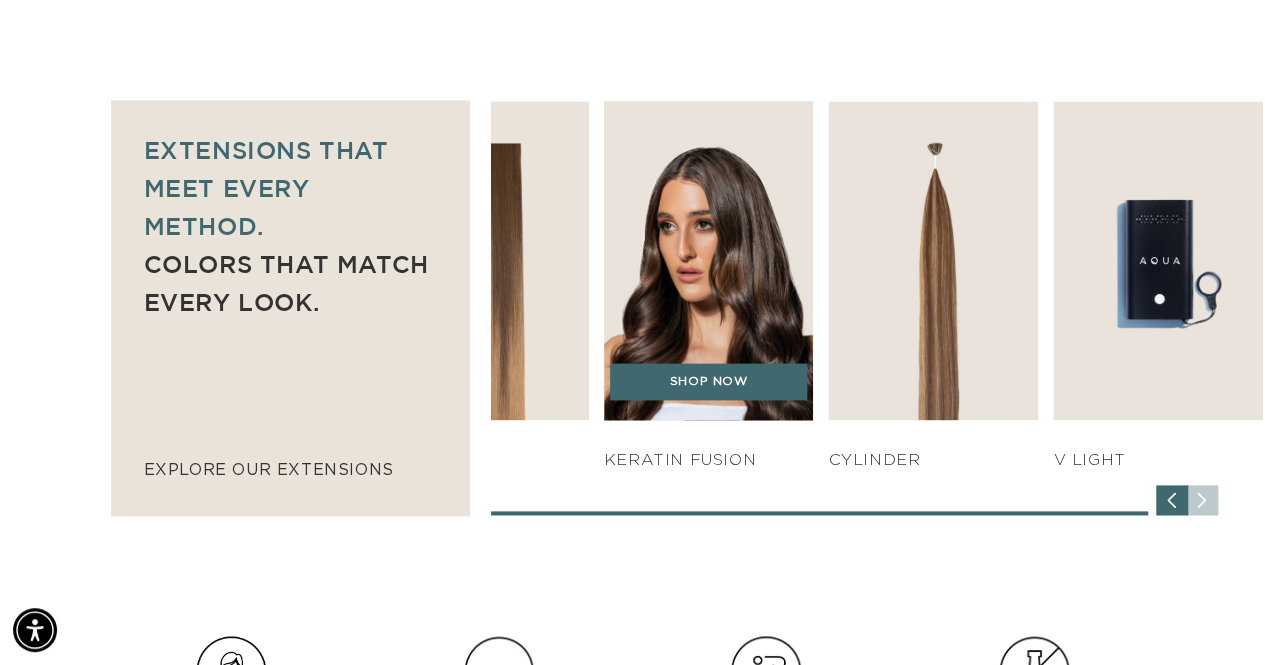 scroll, scrollTop: 0, scrollLeft: 2245, axis: horizontal 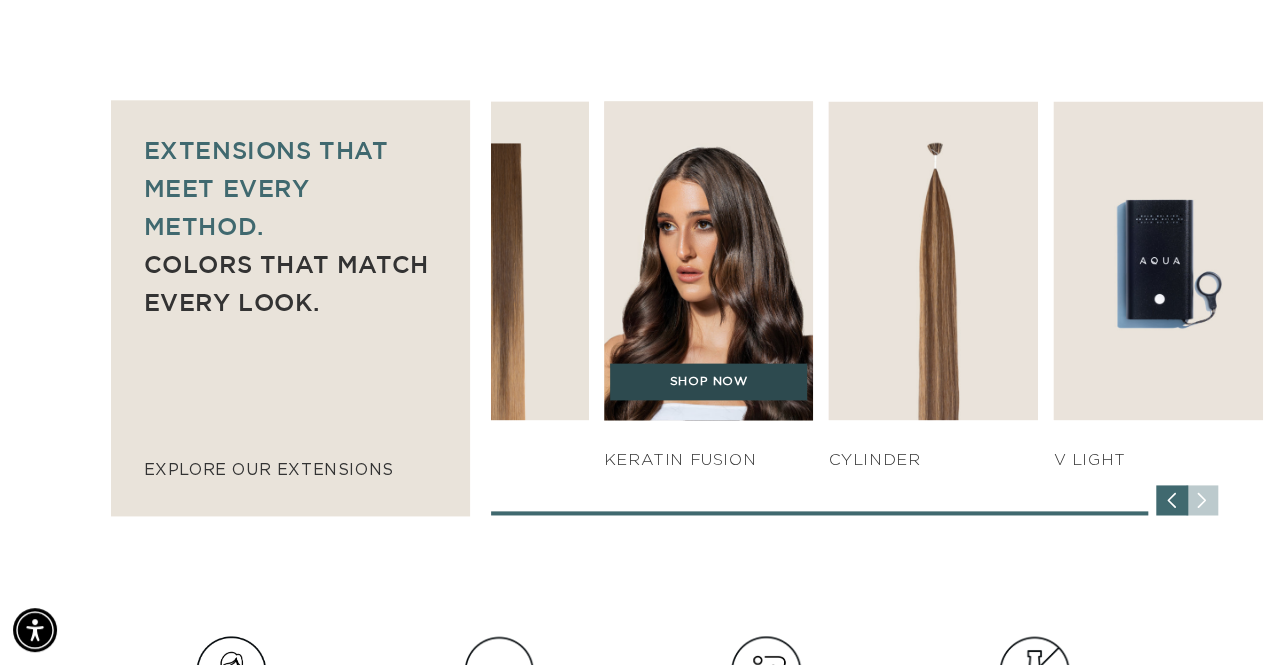 click on "SHOP NOW" at bounding box center (709, 382) 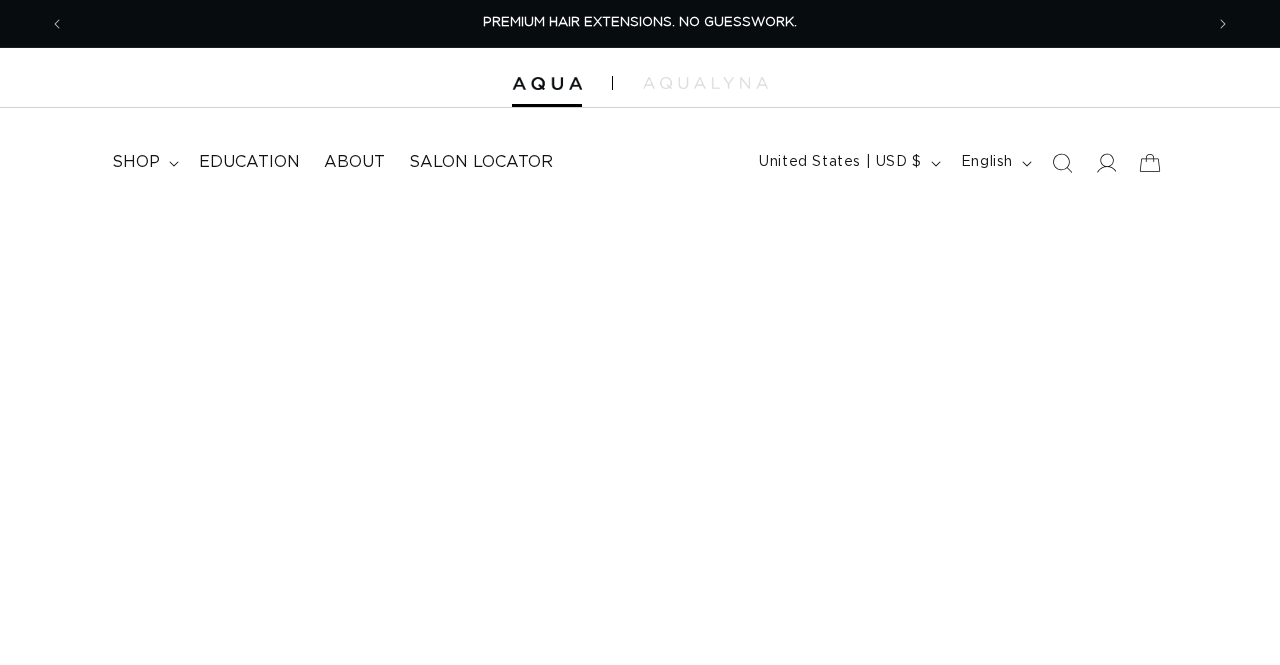 scroll, scrollTop: 0, scrollLeft: 0, axis: both 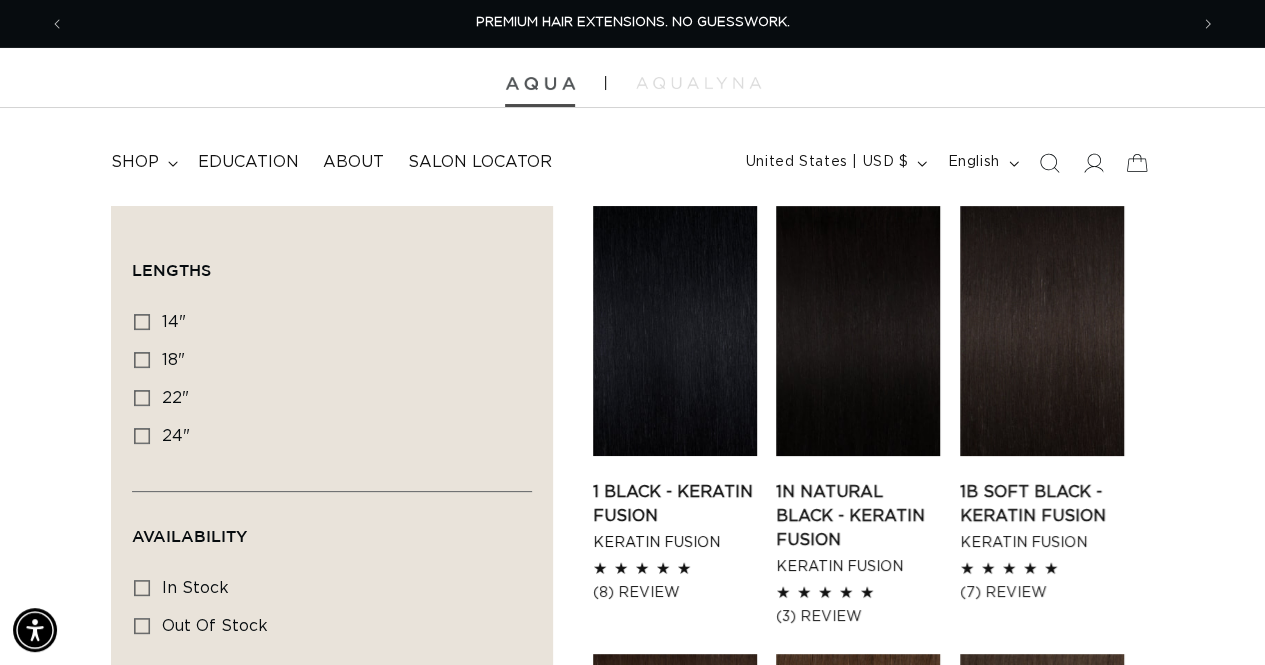 click at bounding box center [540, 84] 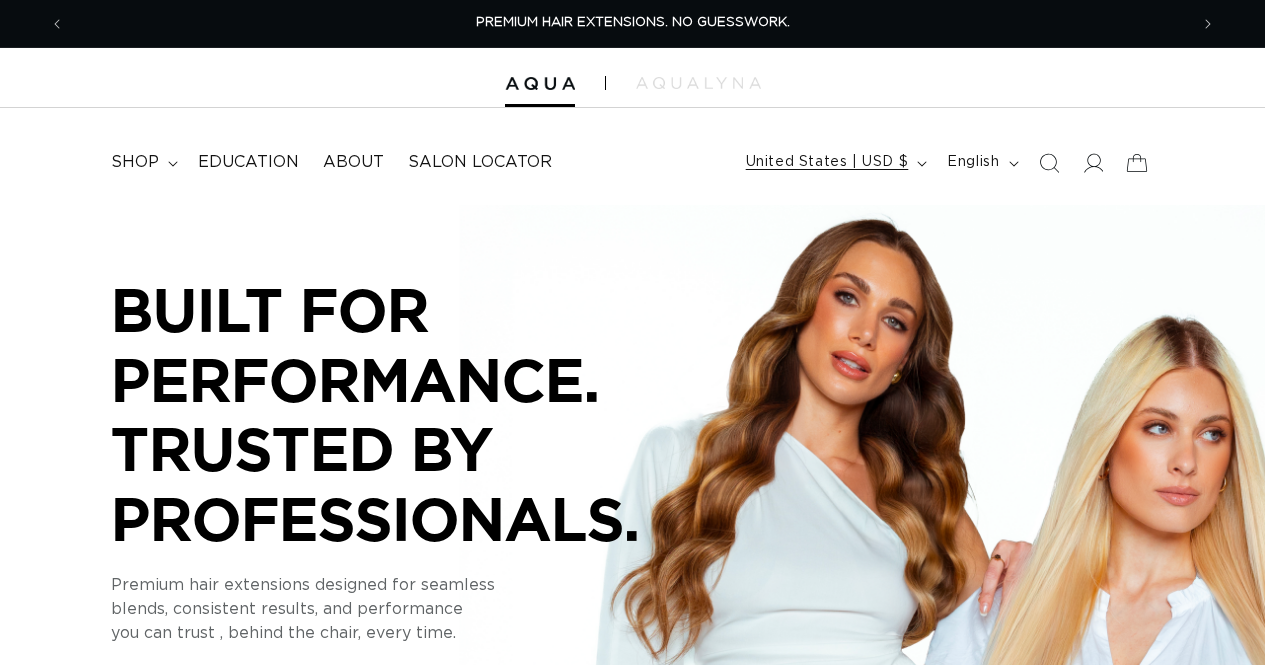 scroll, scrollTop: 0, scrollLeft: 0, axis: both 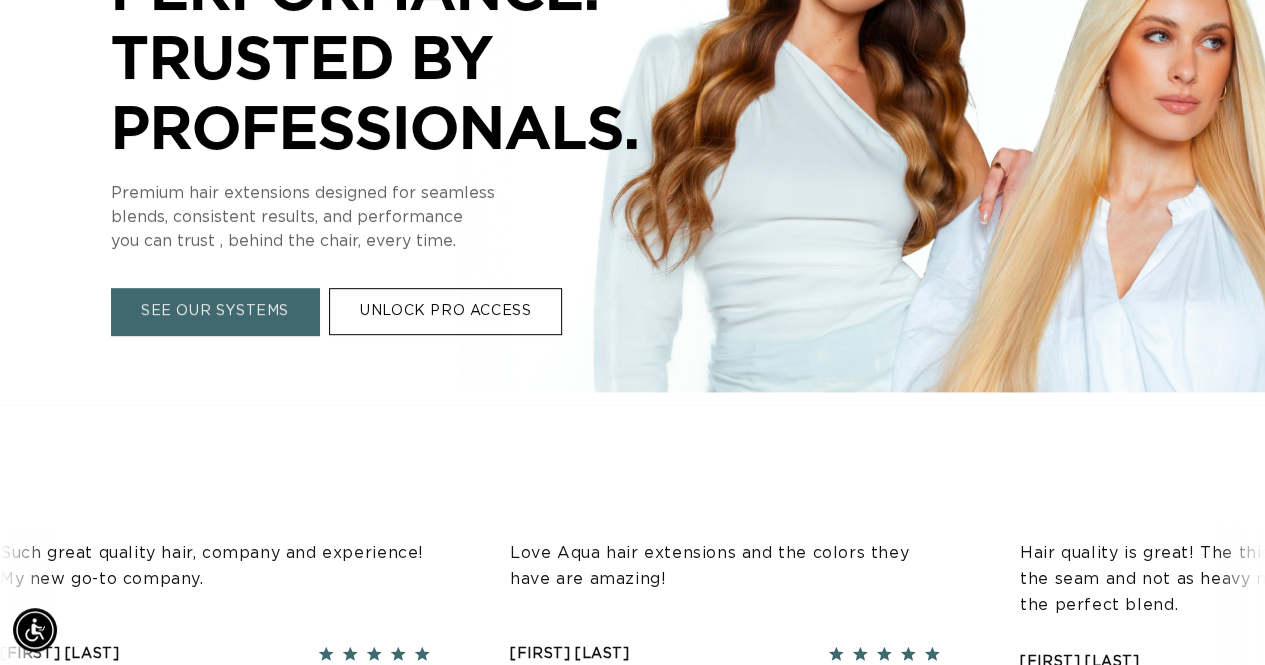 click on "SEE OUR SYSTEMS" at bounding box center [215, 311] 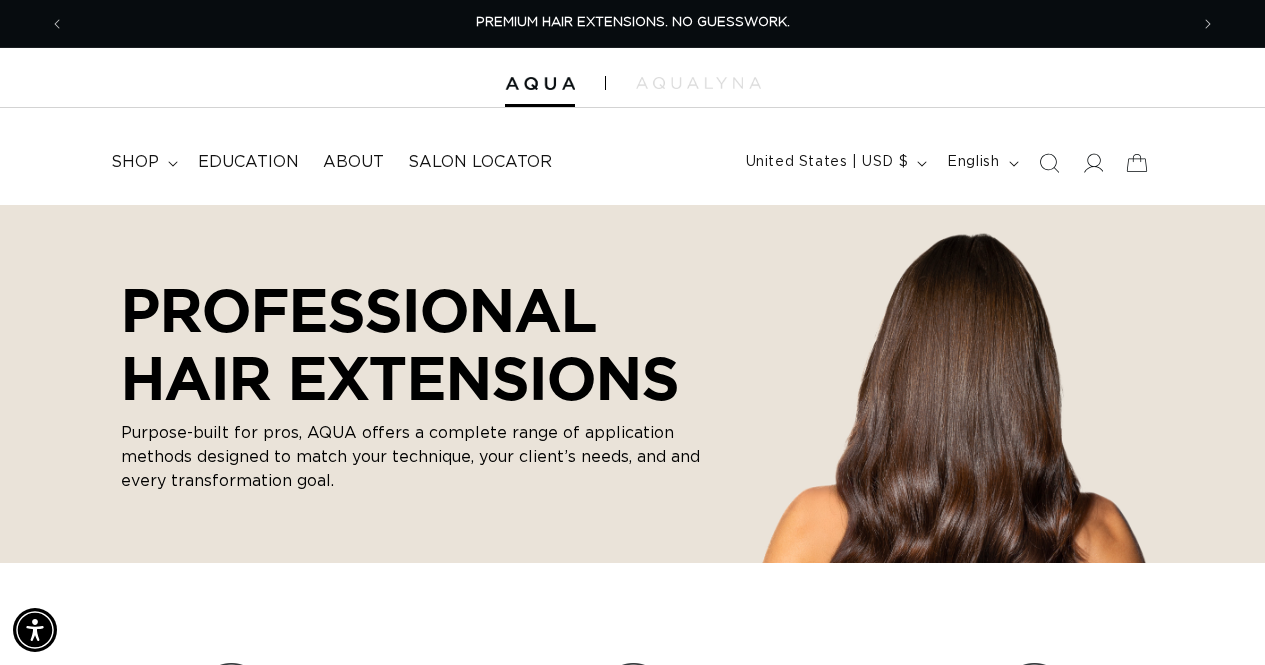 scroll, scrollTop: 0, scrollLeft: 0, axis: both 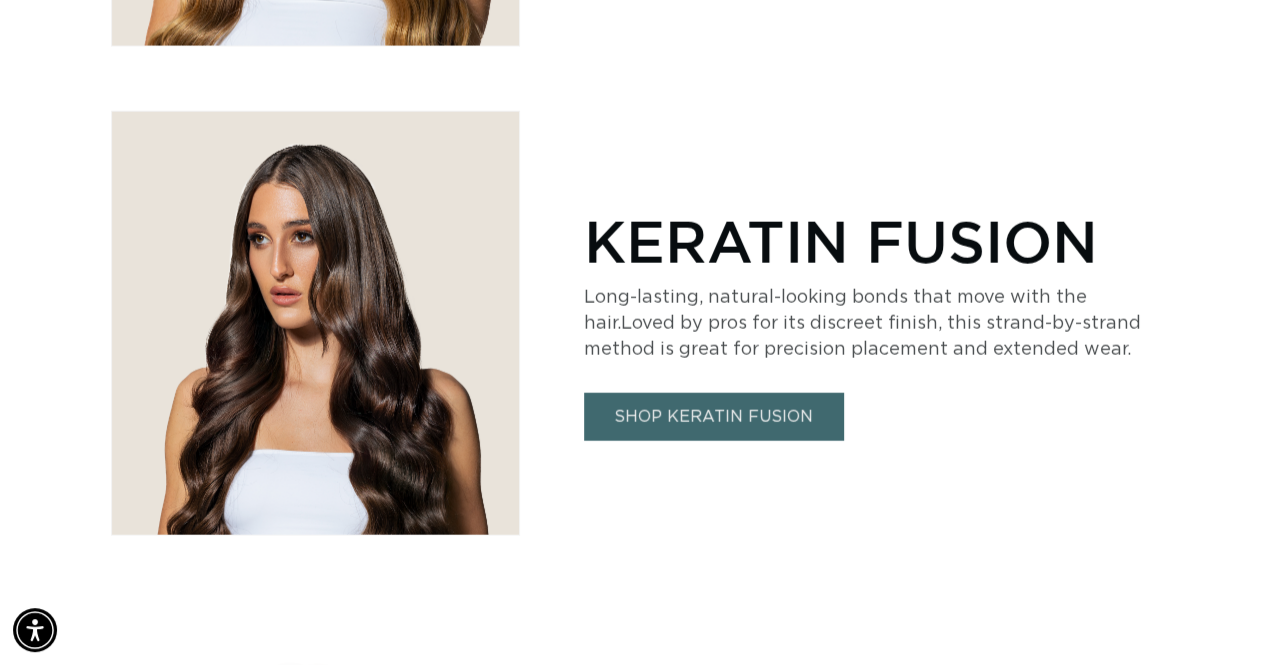 click on "Skip to content
PREMIUM HAIR EXTENSIONS. NO GUESSWORK.
SHOP NOW. PAY LATER WITH AFTERPAY NOW AVAILABLE
AQUALYNA FOR STYLIST - SAVE UP TO 30% SHOP WITH PRO DISCOUNT OFF
FEATURED
Rooted" at bounding box center (632, -2162) 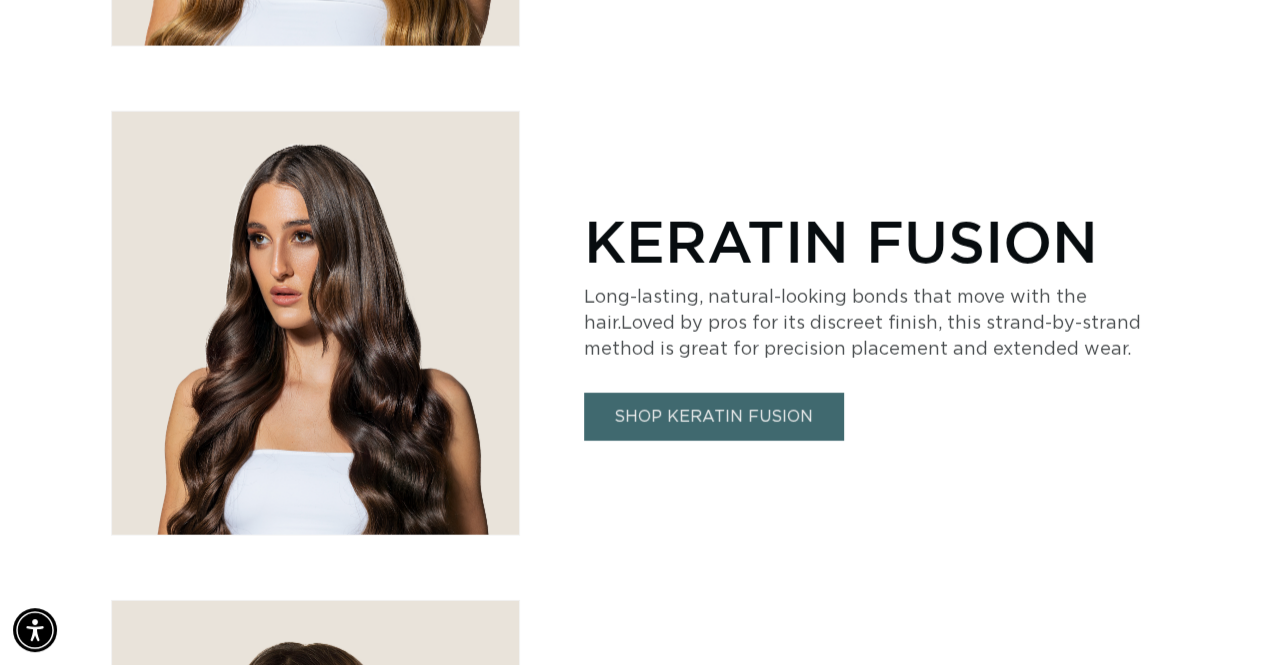 click on "SHOP KERATIN FUSION" at bounding box center [713, 416] 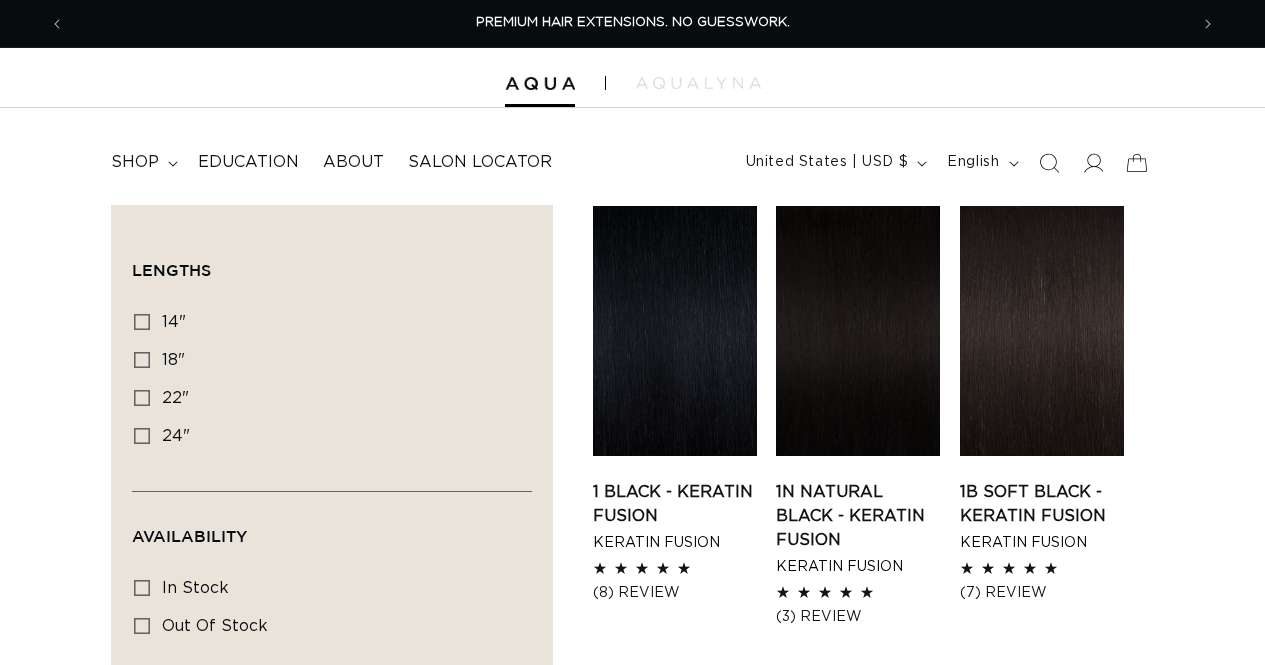 scroll, scrollTop: 0, scrollLeft: 0, axis: both 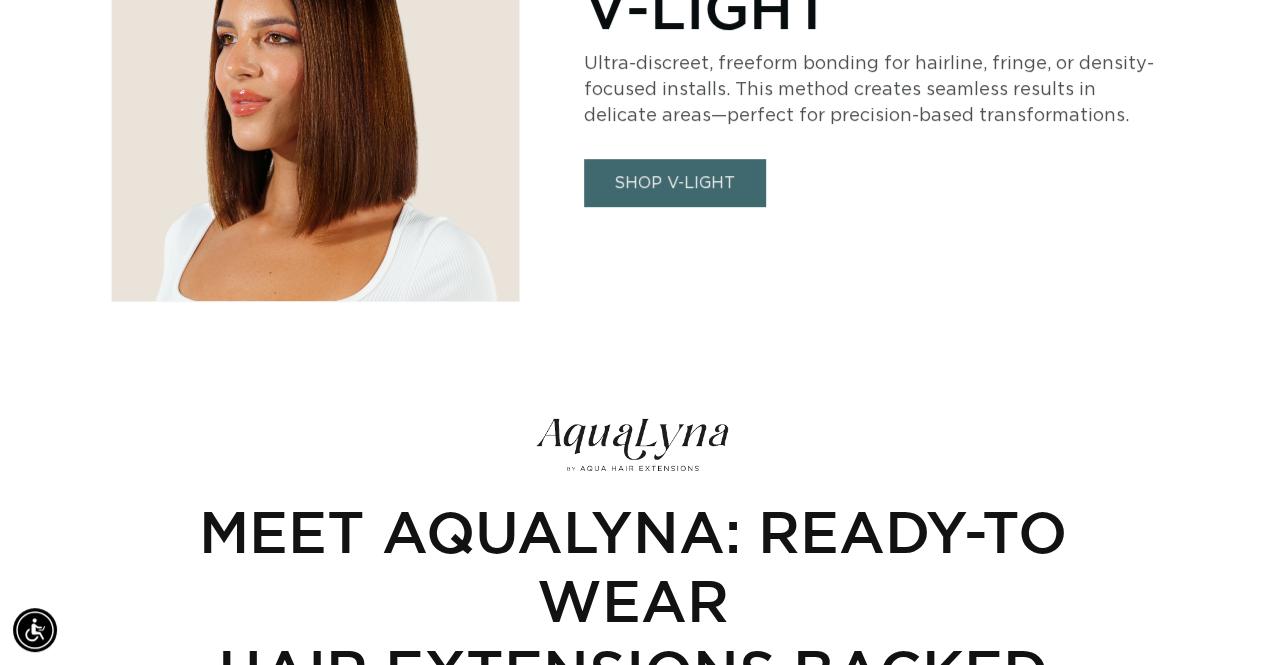 click on "SHOP V-LIGHT" at bounding box center (674, 182) 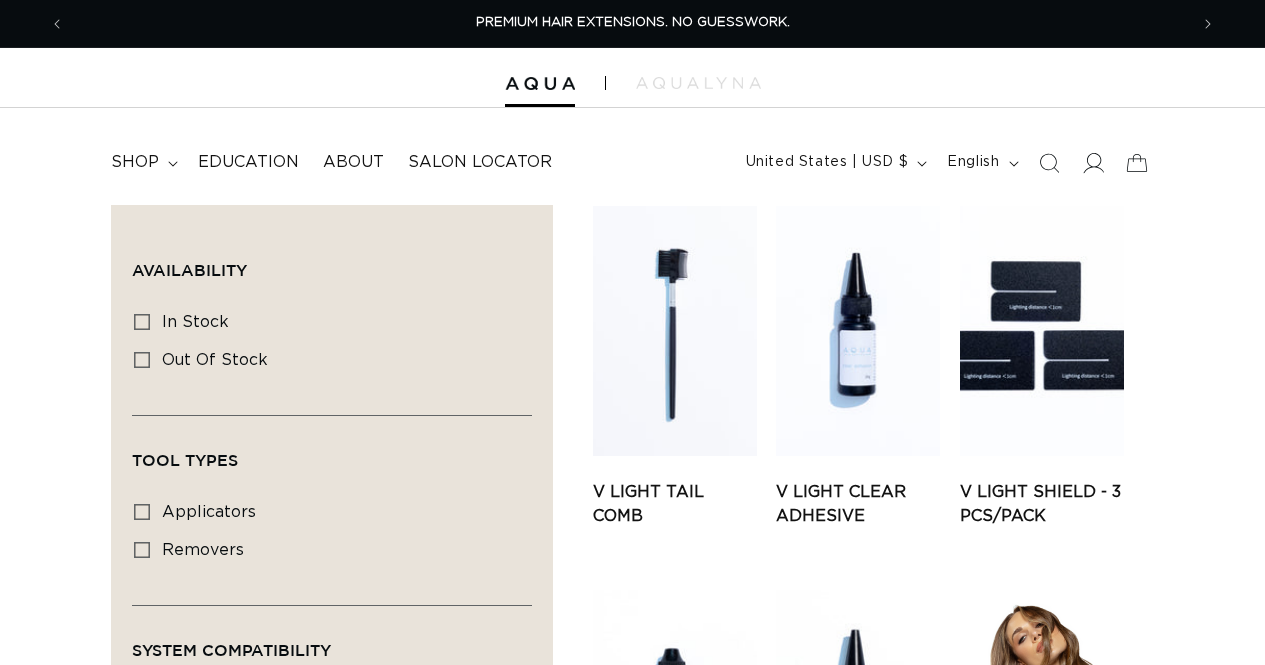 scroll, scrollTop: 0, scrollLeft: 0, axis: both 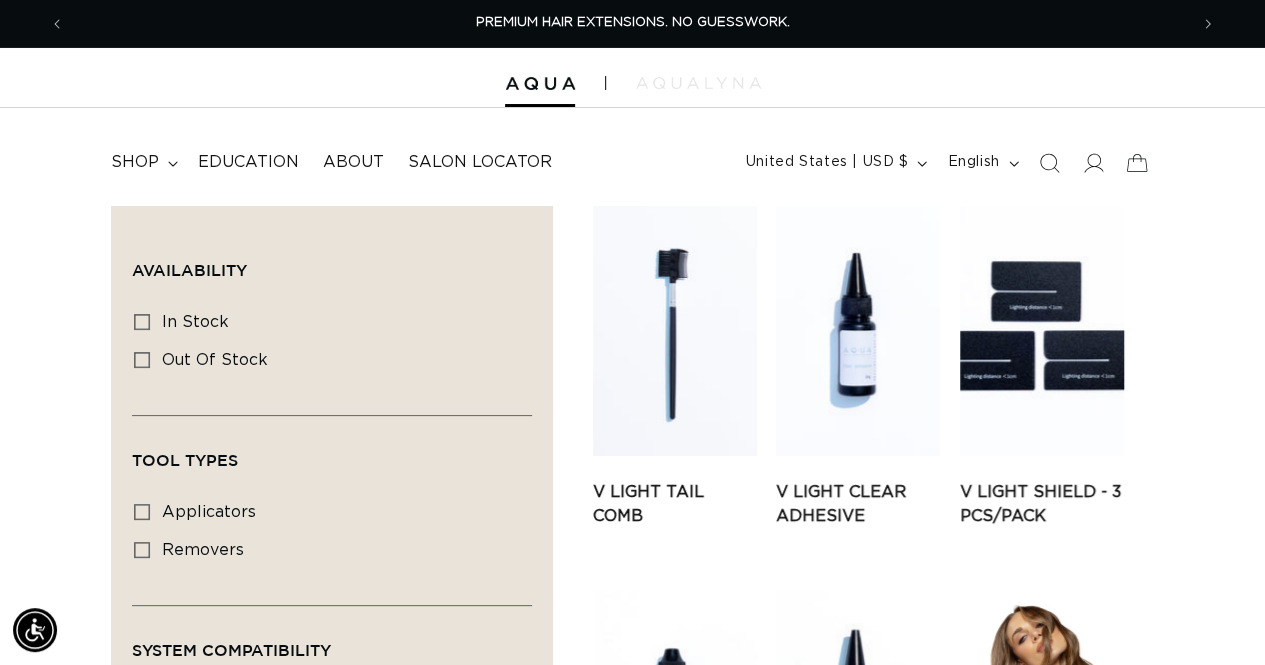 click at bounding box center (698, 83) 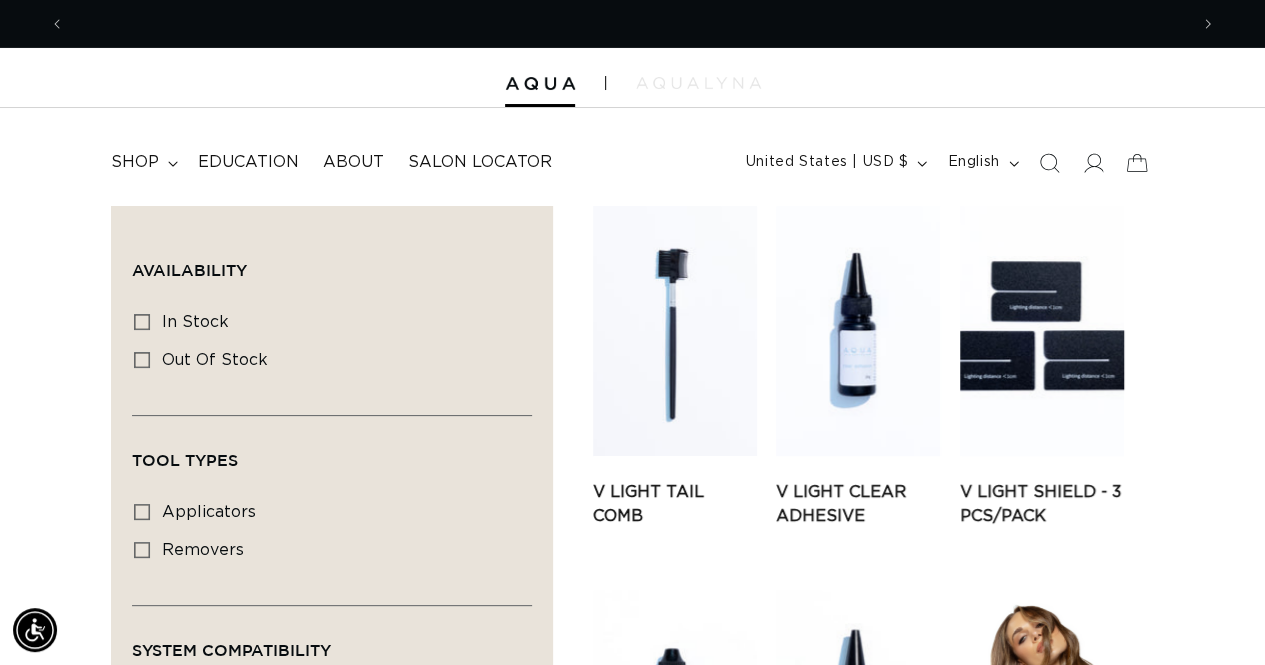 scroll, scrollTop: 0, scrollLeft: 1122, axis: horizontal 